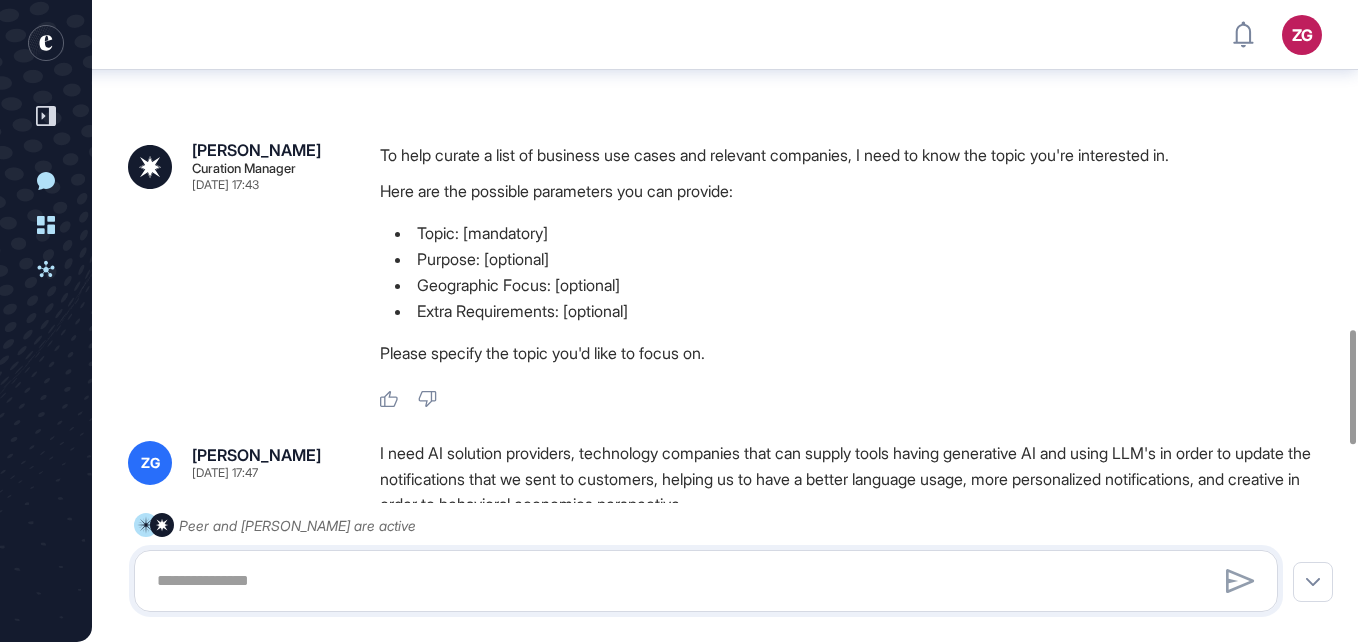 scroll, scrollTop: 0, scrollLeft: 0, axis: both 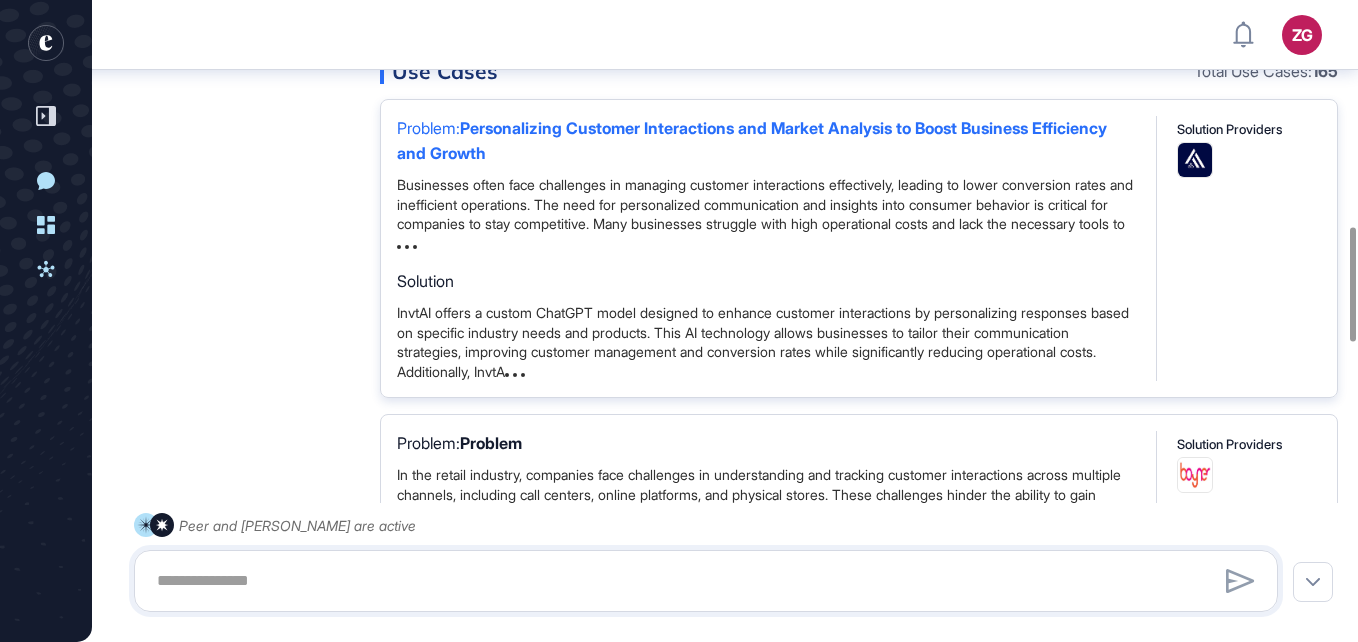 click on "Personalizing Customer Interactions and Market Analysis to Boost Business Efficiency and Growth" at bounding box center (752, 141) 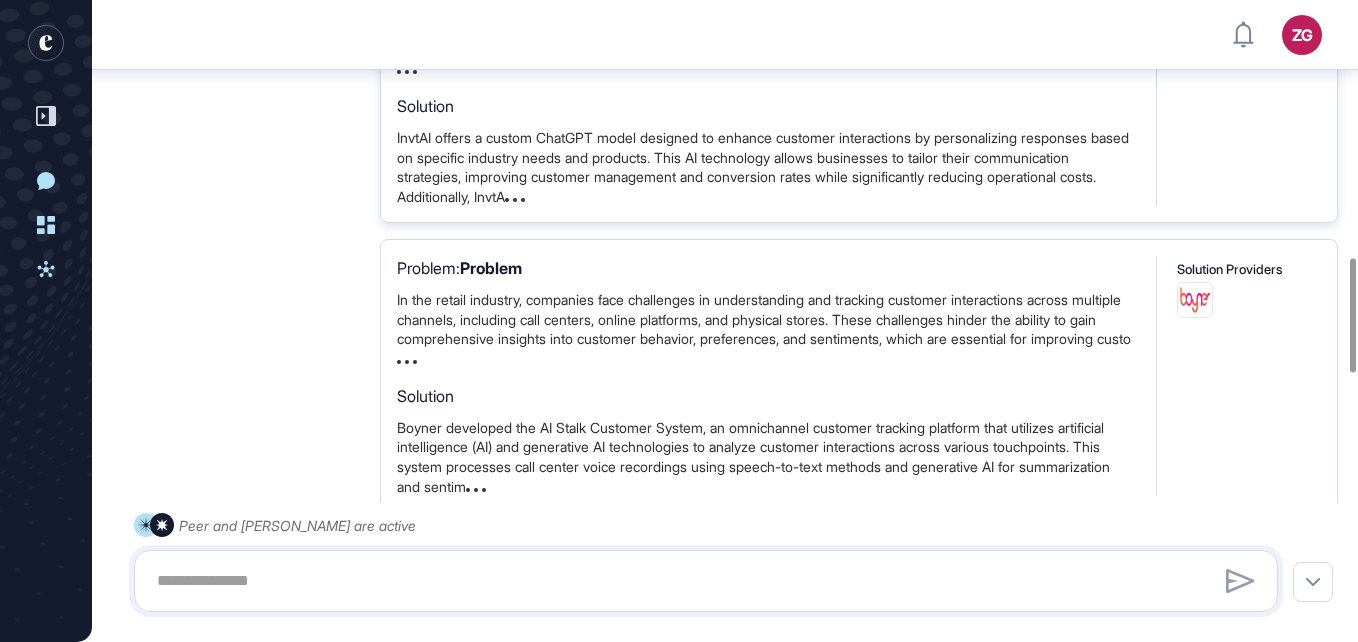 scroll, scrollTop: 1559, scrollLeft: 0, axis: vertical 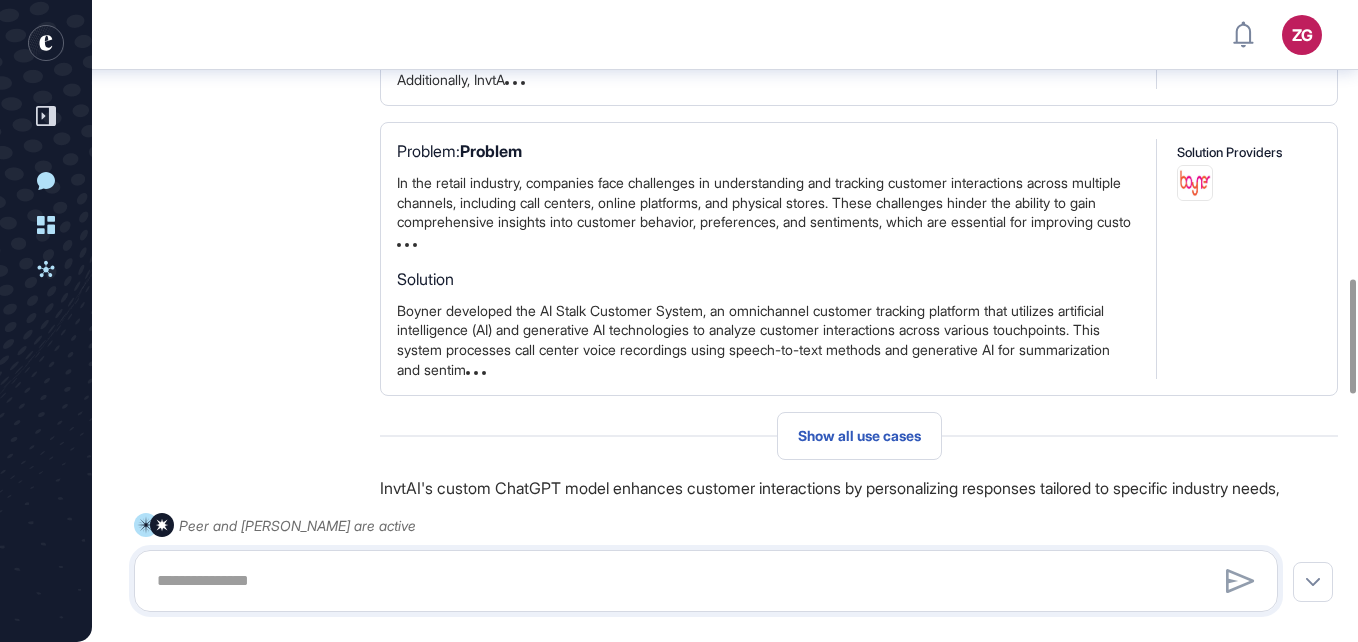drag, startPoint x: 507, startPoint y: 148, endPoint x: 318, endPoint y: 193, distance: 194.2833 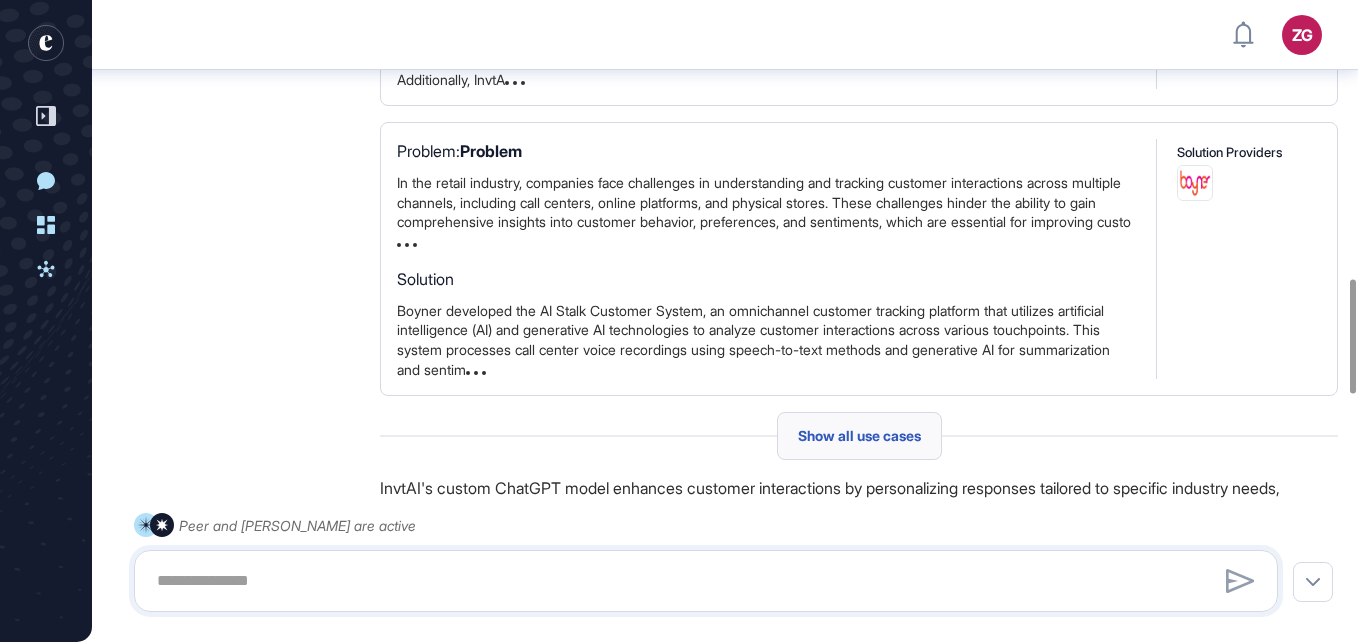 click on "Show all use cases" at bounding box center (859, 436) 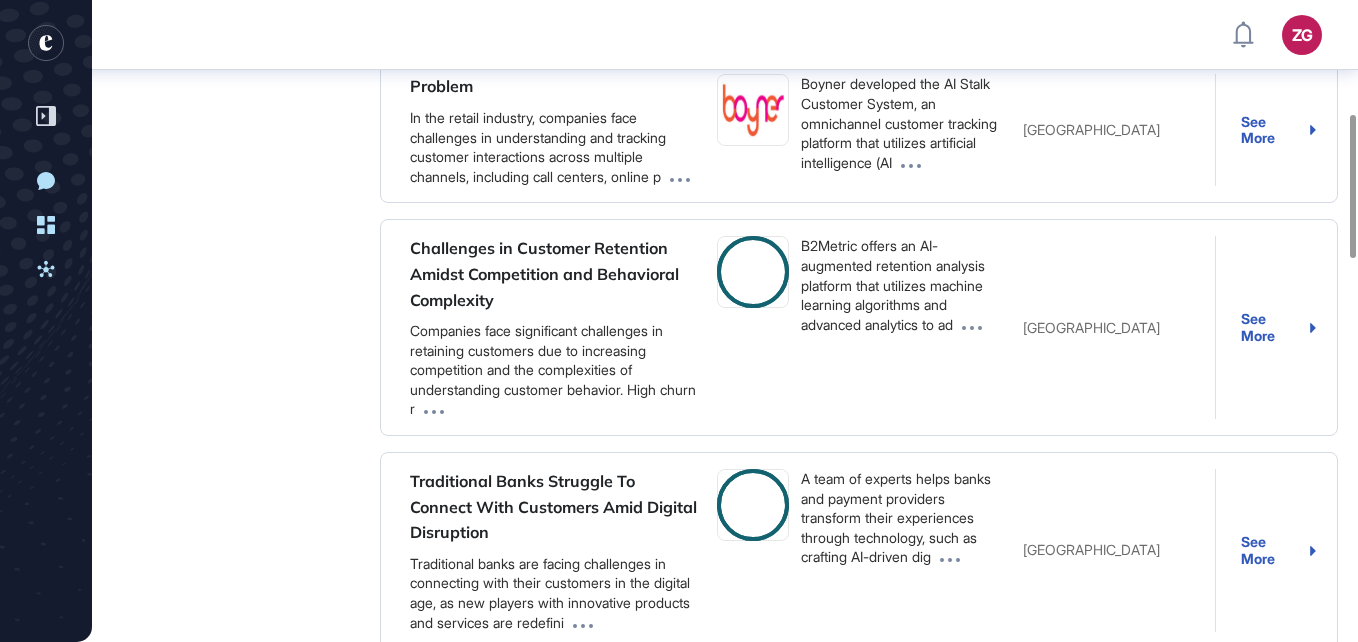 scroll, scrollTop: 507, scrollLeft: 0, axis: vertical 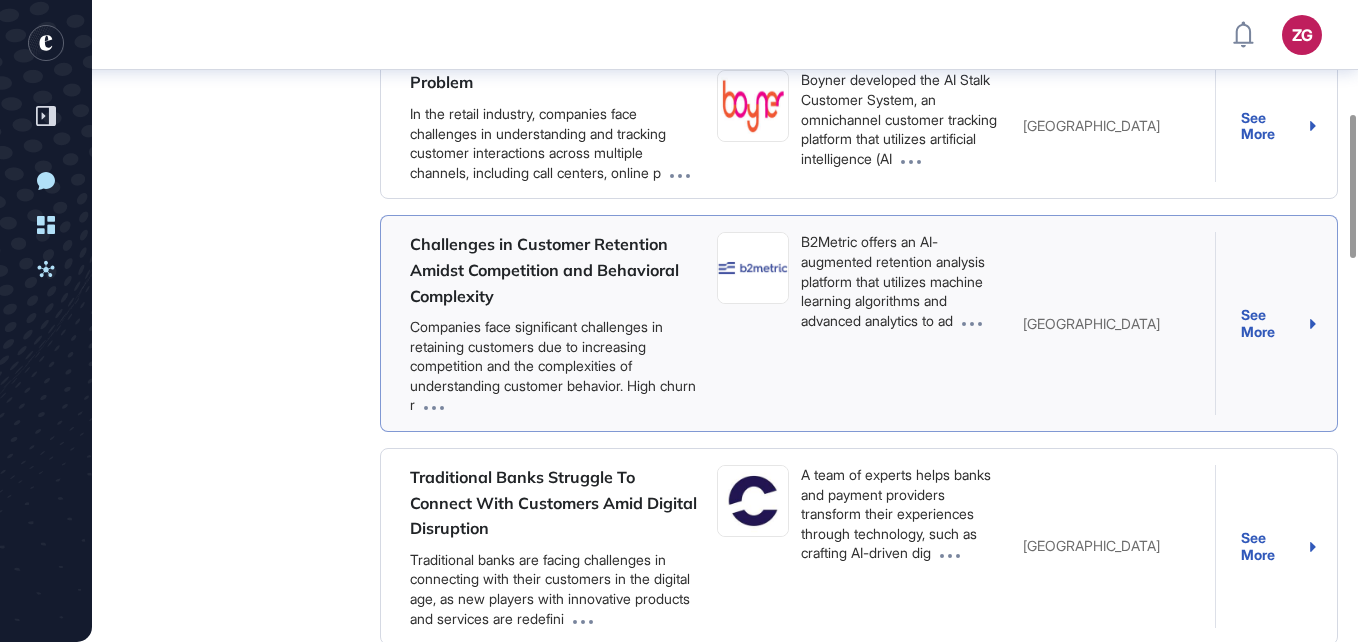 click on "See More" 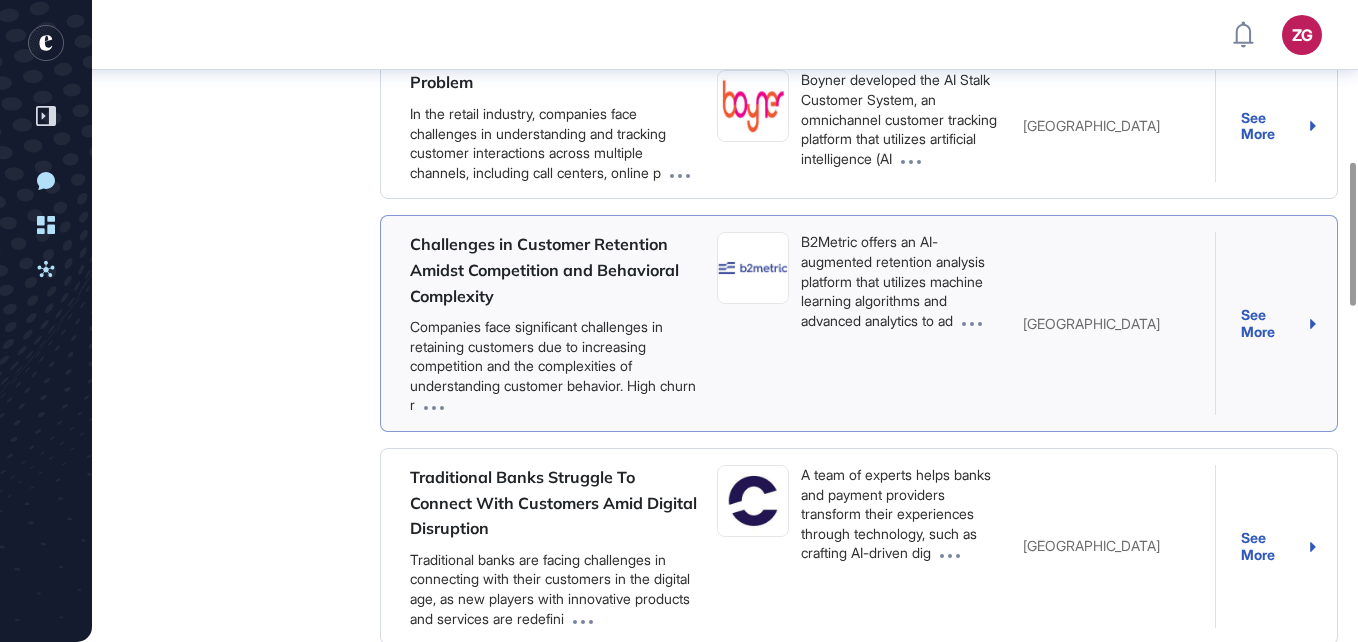 scroll, scrollTop: 721, scrollLeft: 0, axis: vertical 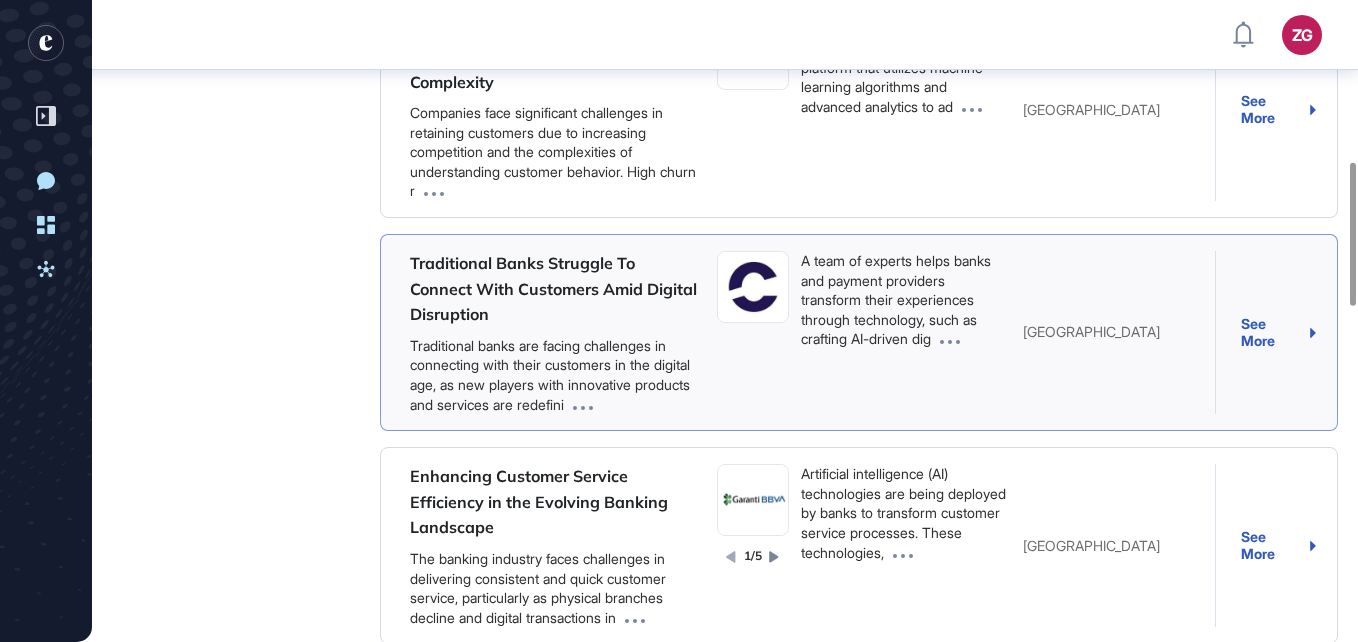click on "Traditional Banks Struggle To Connect With Customers Amid Digital Disruption" at bounding box center (553, 288) 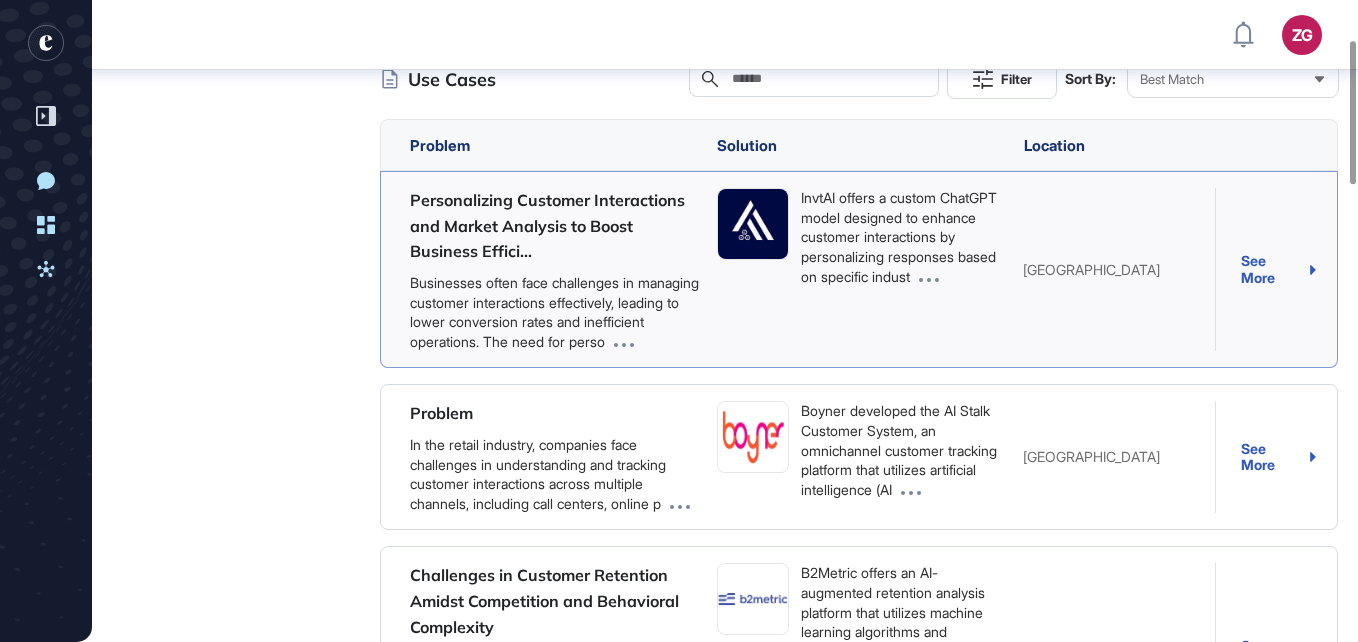 scroll, scrollTop: 175, scrollLeft: 0, axis: vertical 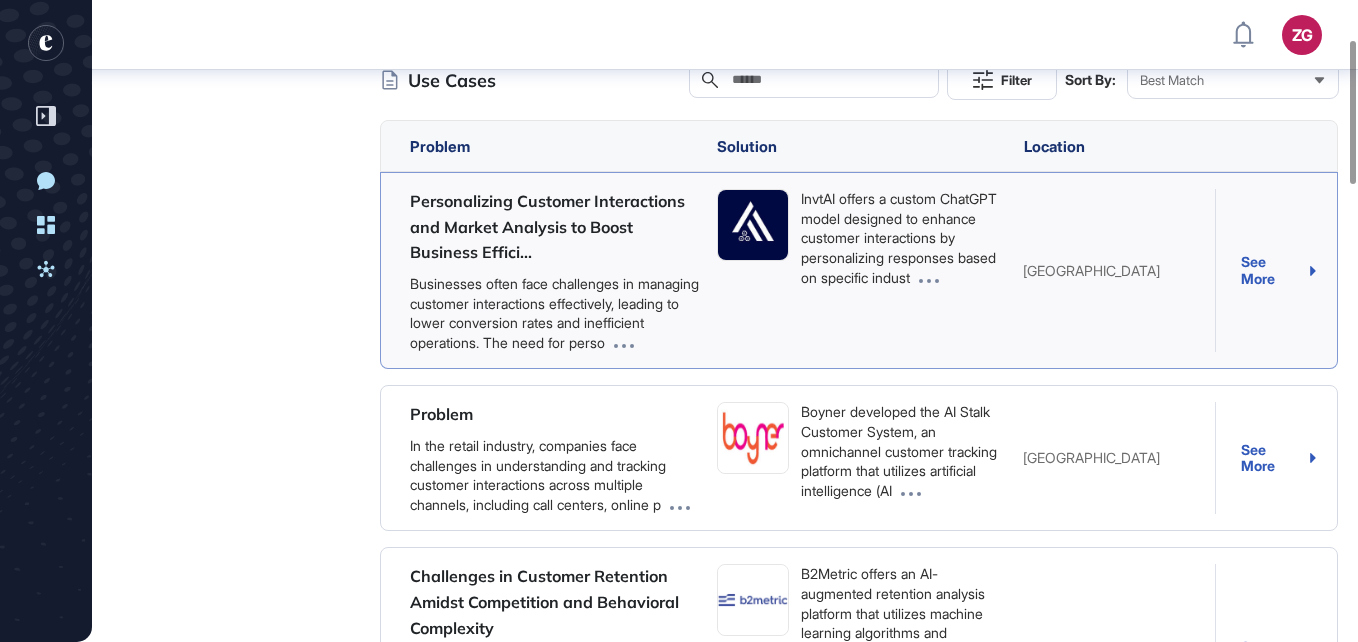 click on "See More" 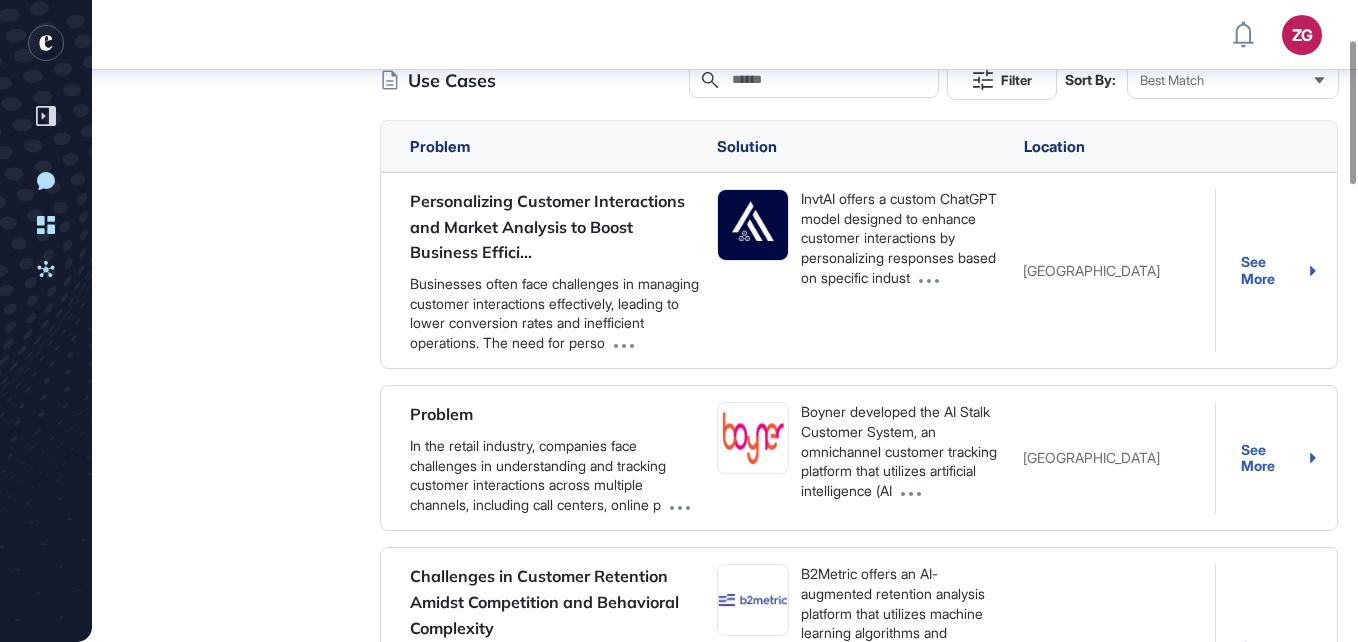 scroll, scrollTop: 375, scrollLeft: 0, axis: vertical 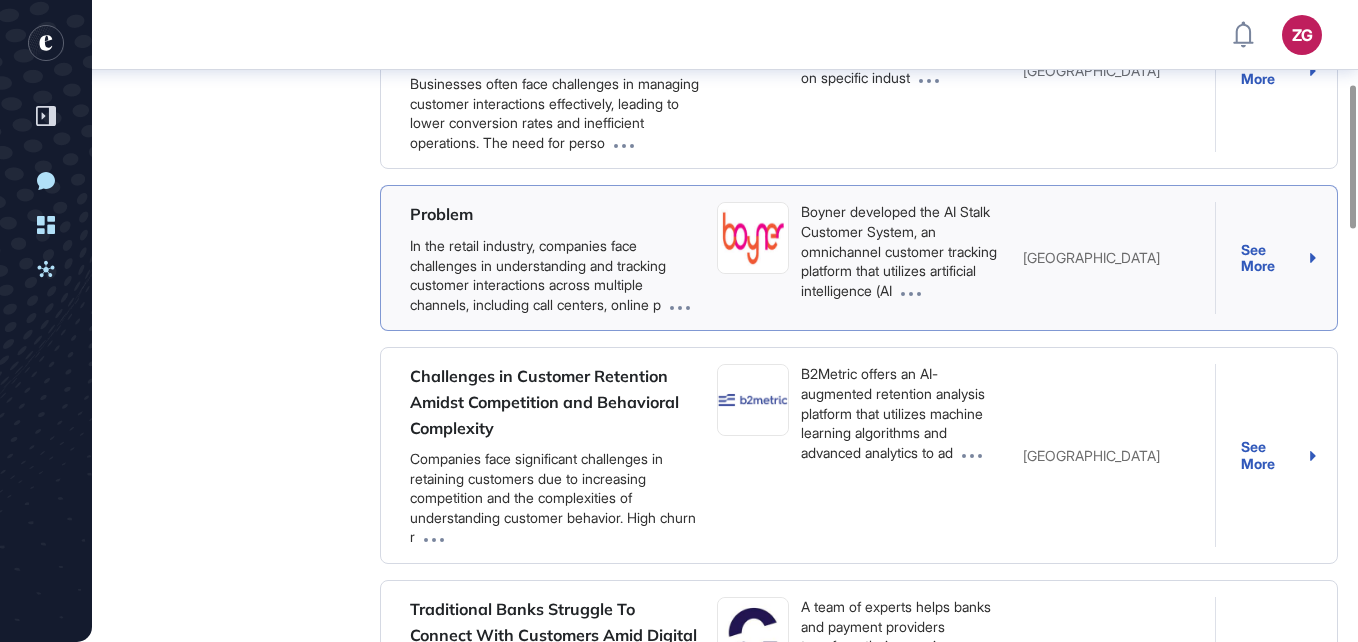 click on "See More" 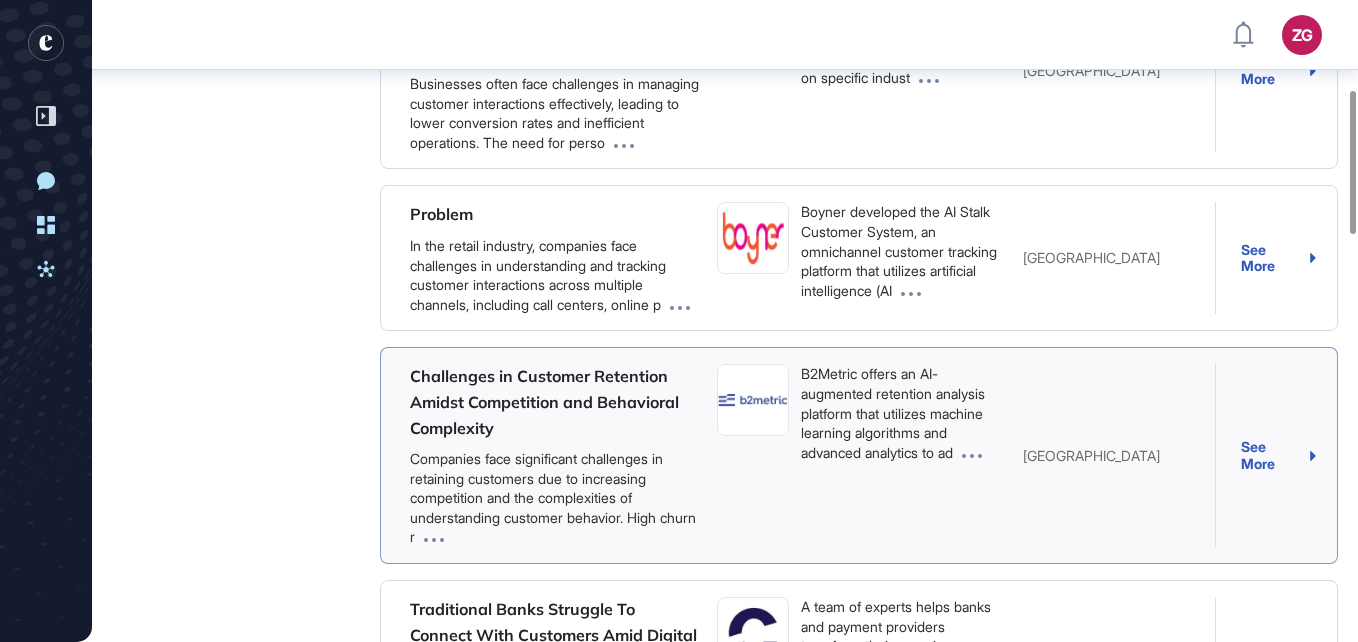 scroll, scrollTop: 475, scrollLeft: 0, axis: vertical 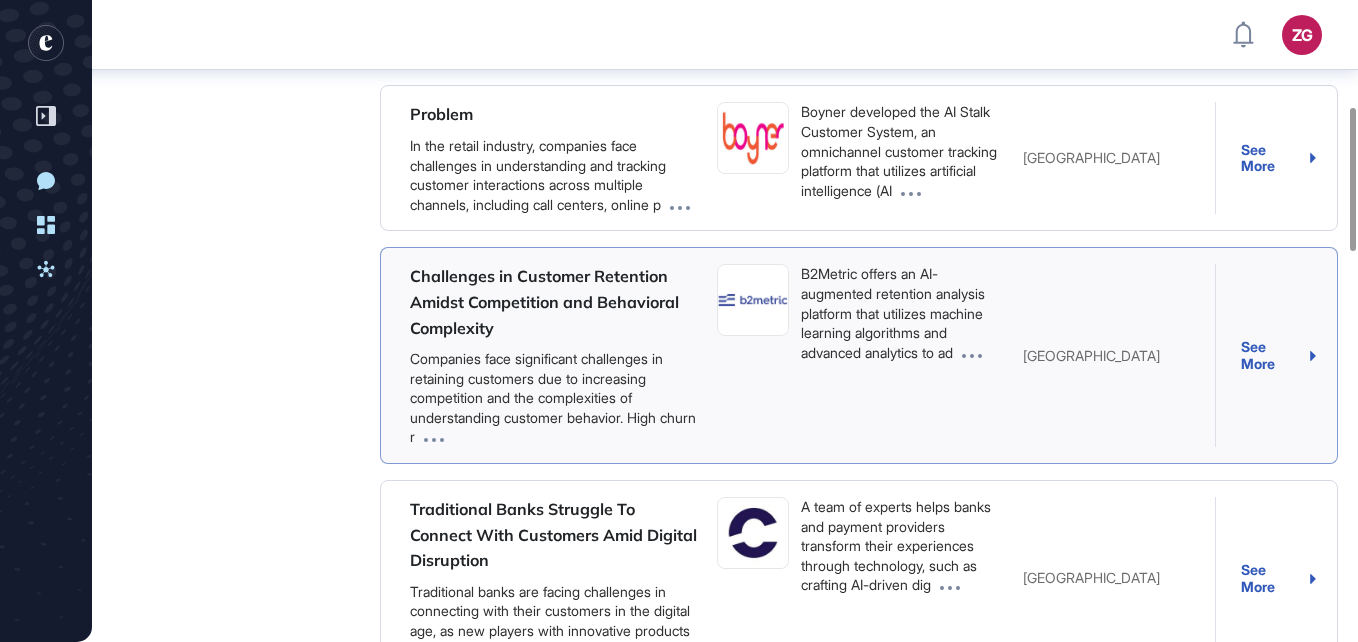 click on "See More" 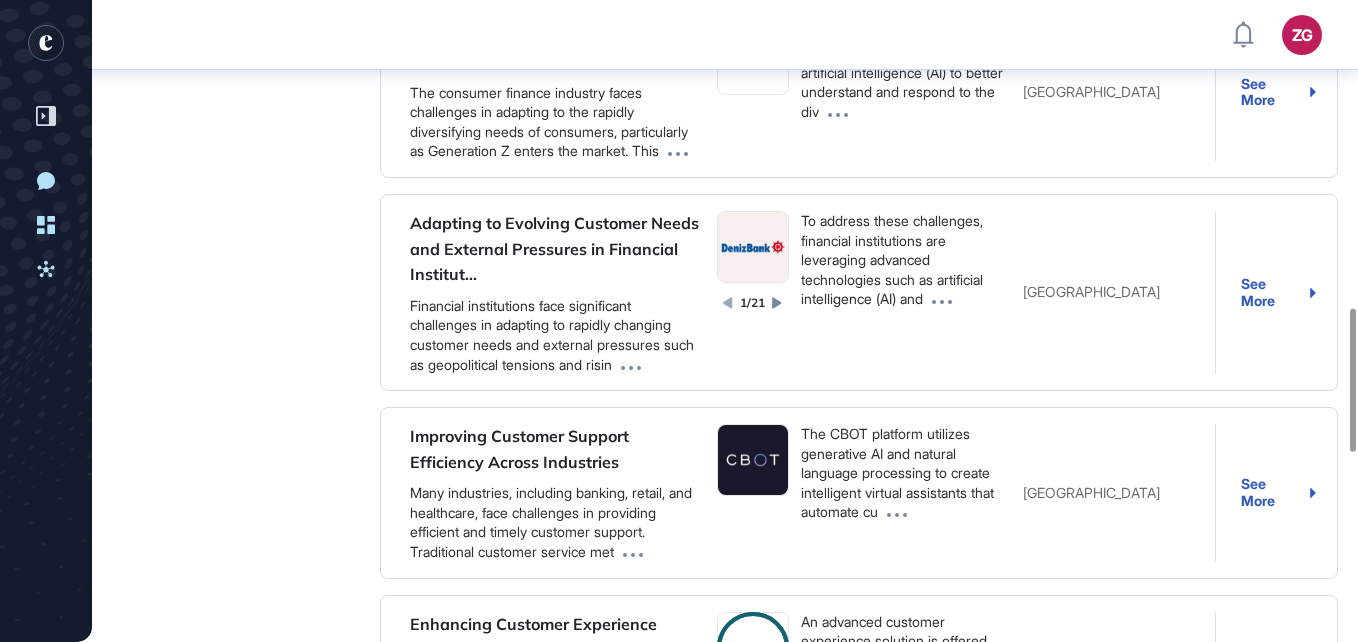 scroll, scrollTop: 1575, scrollLeft: 0, axis: vertical 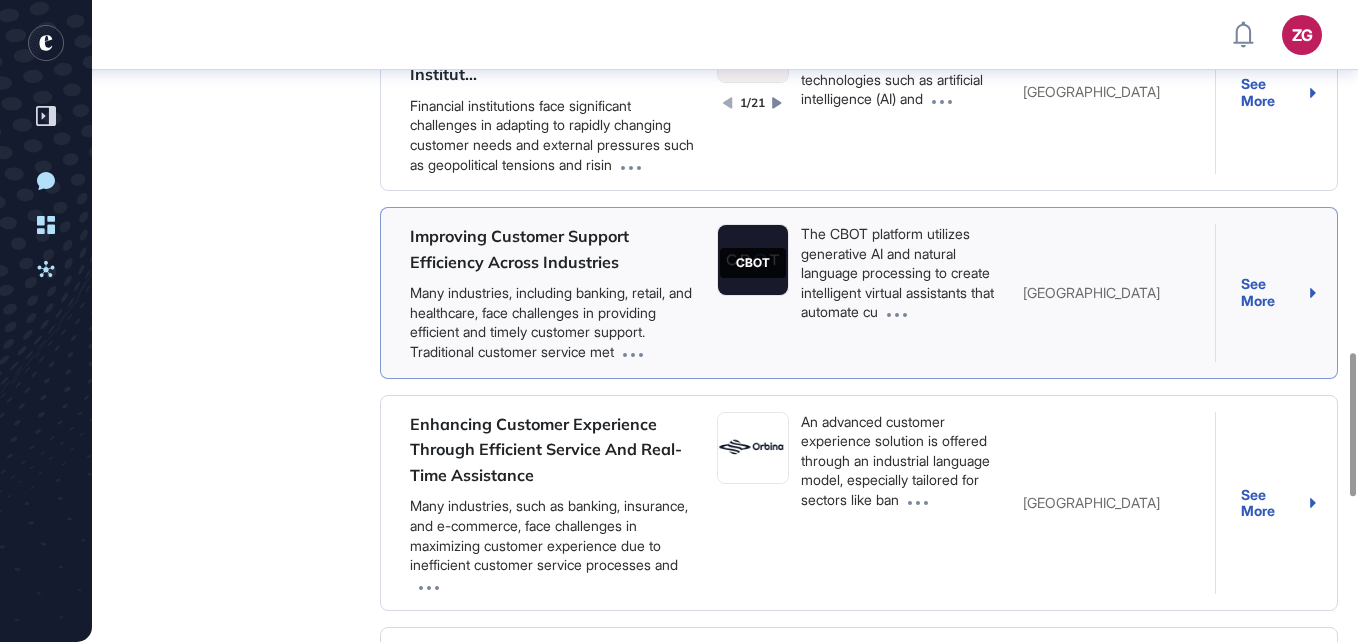 click at bounding box center [753, 260] 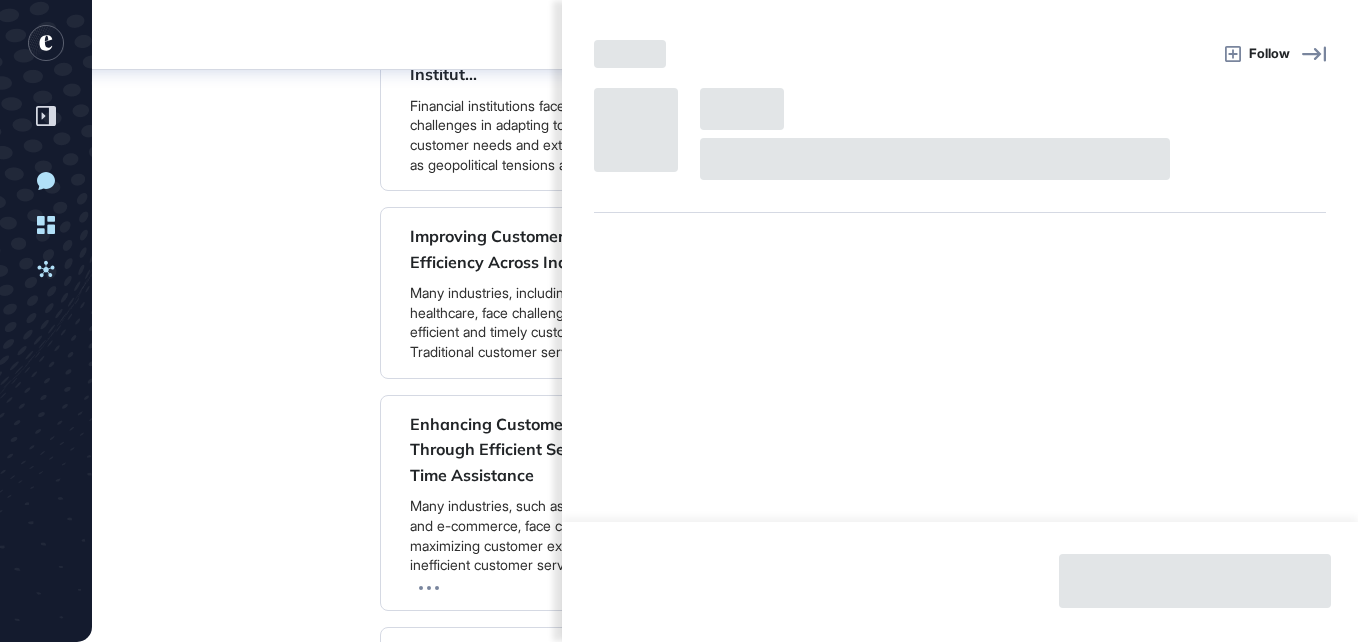 click on "Follow" 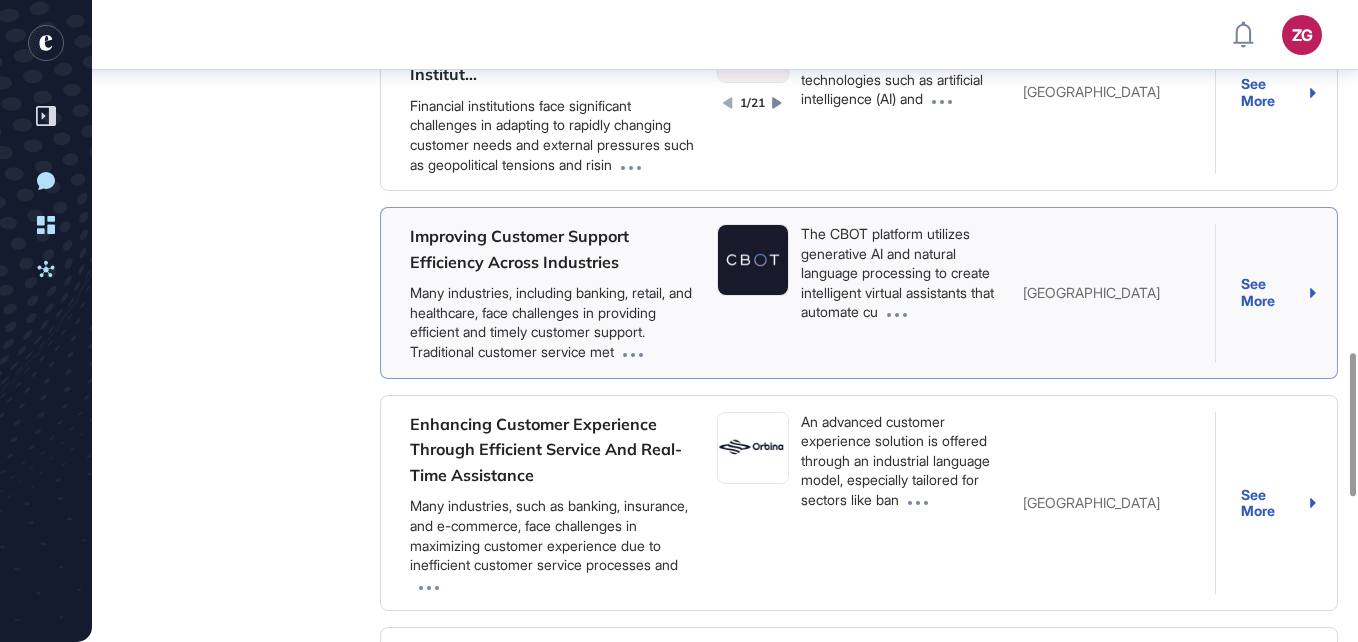 click on "Improving Customer Support Efficiency Across Industries" at bounding box center (555, 249) 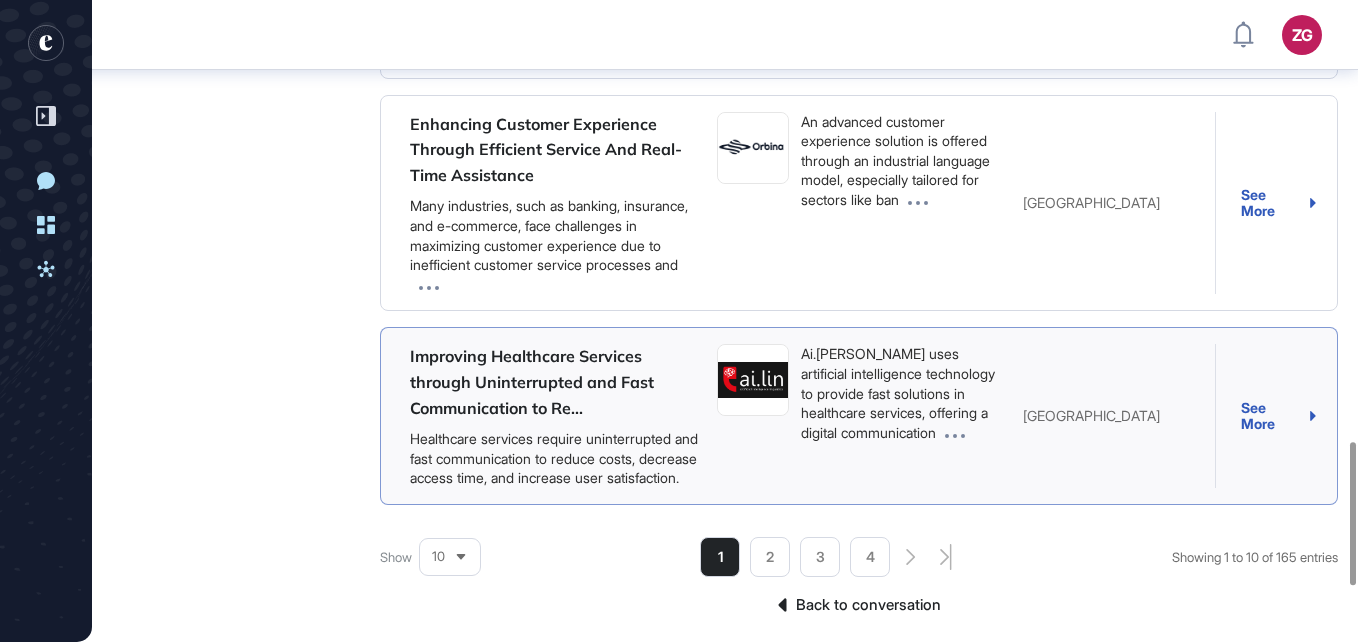 scroll, scrollTop: 1975, scrollLeft: 0, axis: vertical 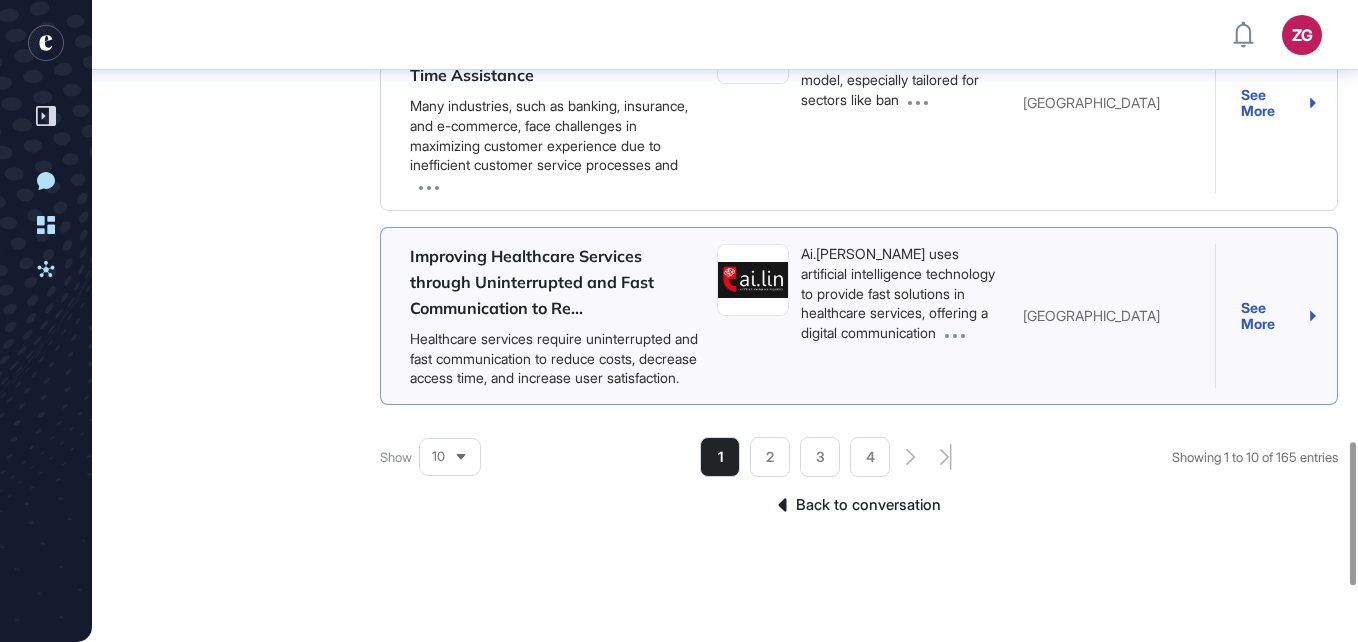 click on "See More" 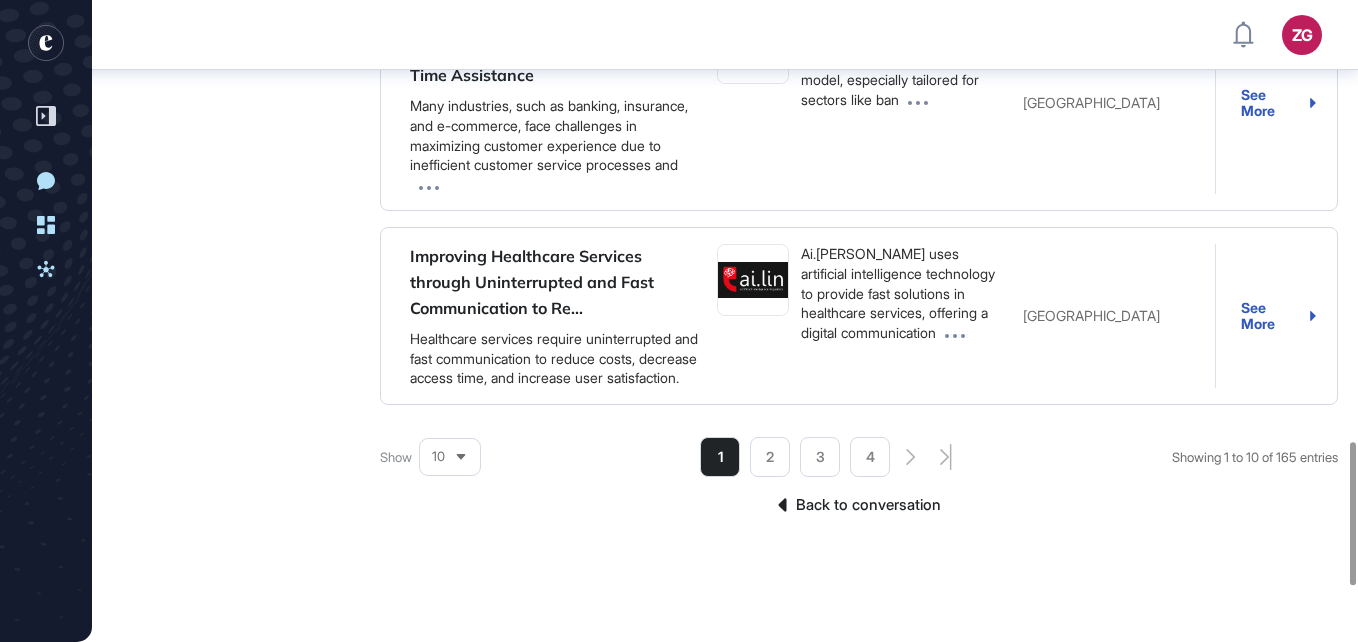 click on "2" 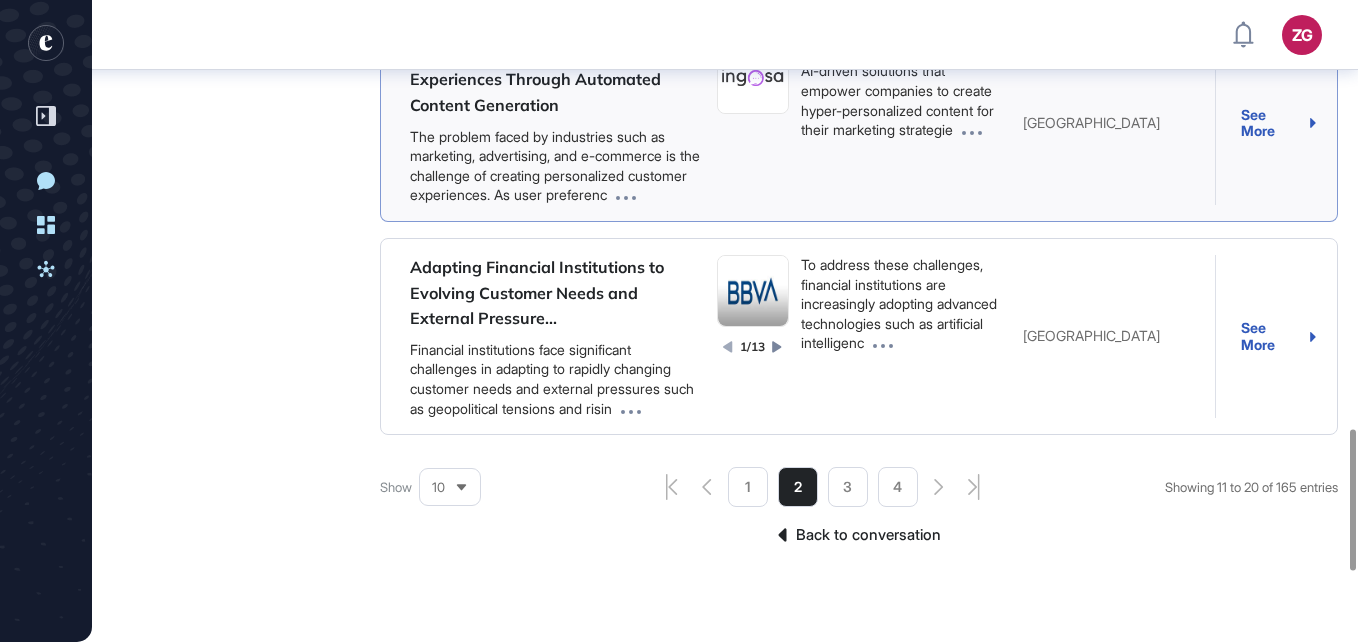 scroll, scrollTop: 2009, scrollLeft: 0, axis: vertical 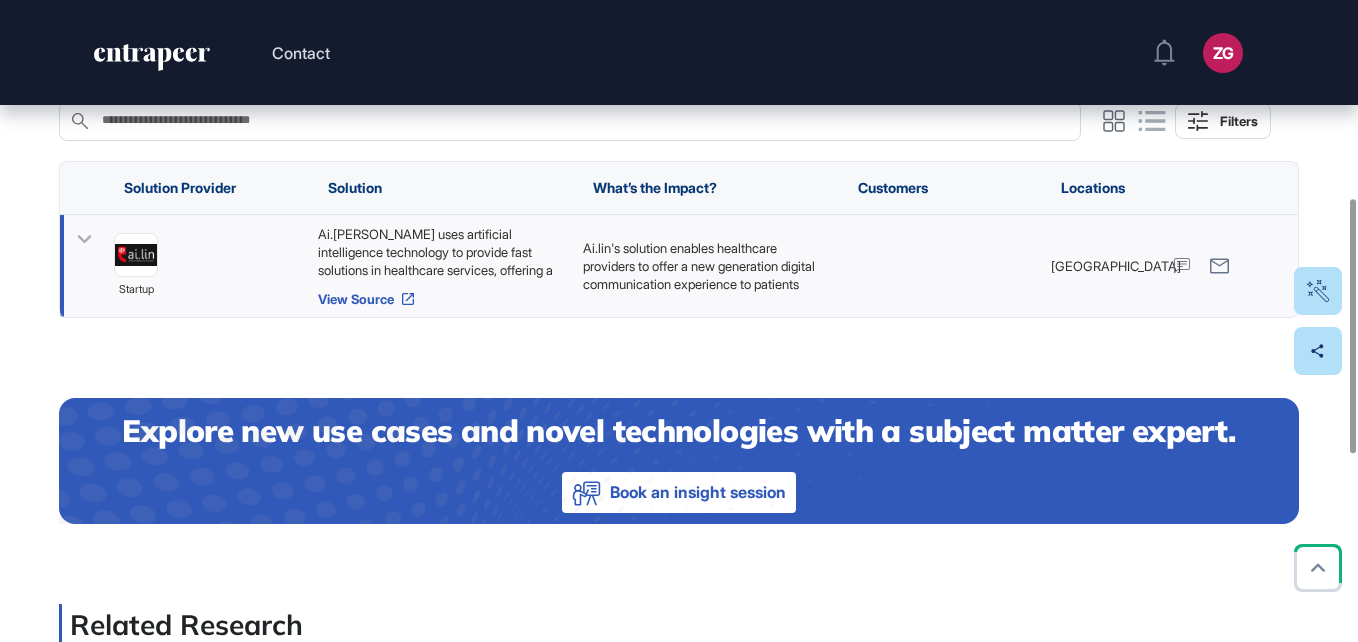 click on "View Source" at bounding box center (440, 299) 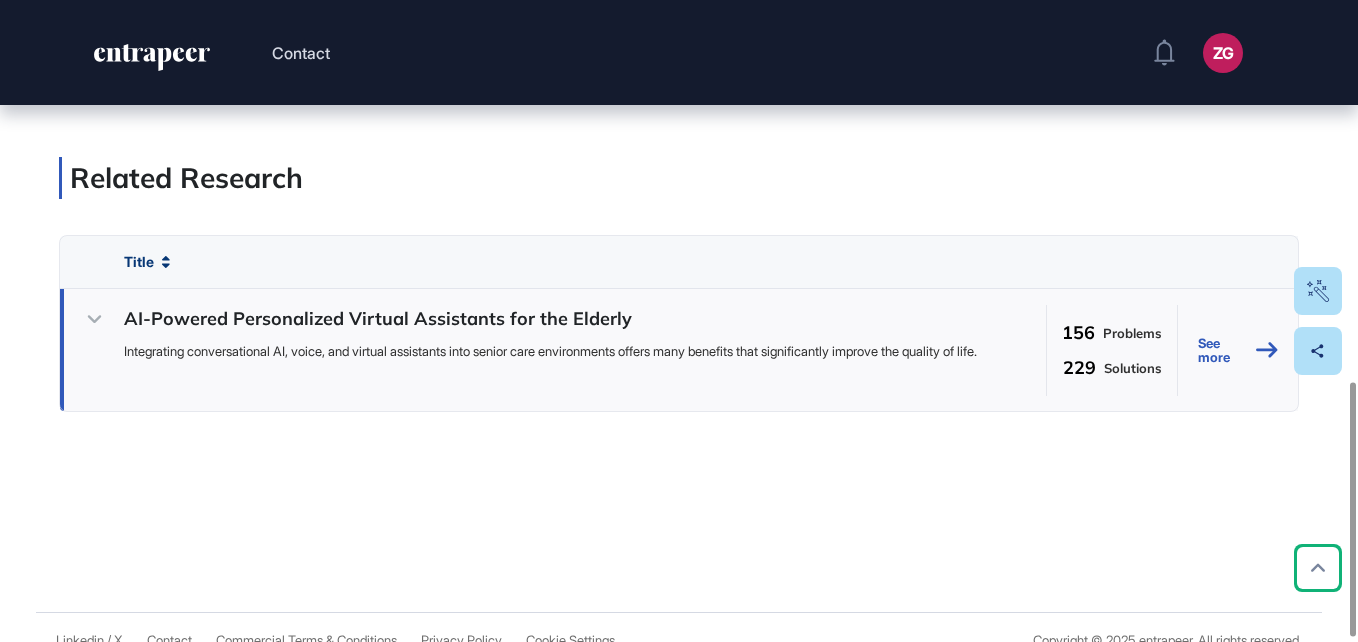 scroll, scrollTop: 973, scrollLeft: 0, axis: vertical 